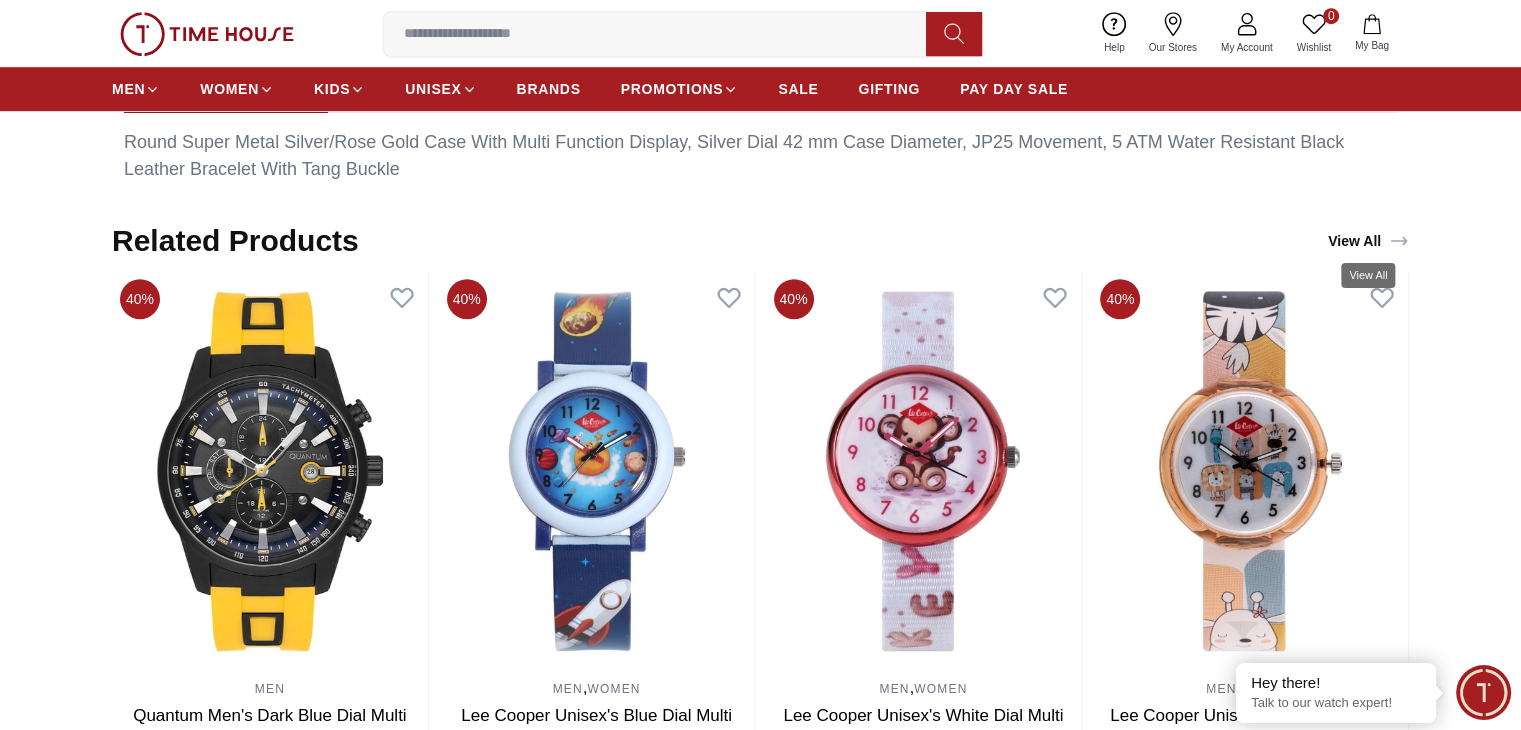 scroll, scrollTop: 900, scrollLeft: 0, axis: vertical 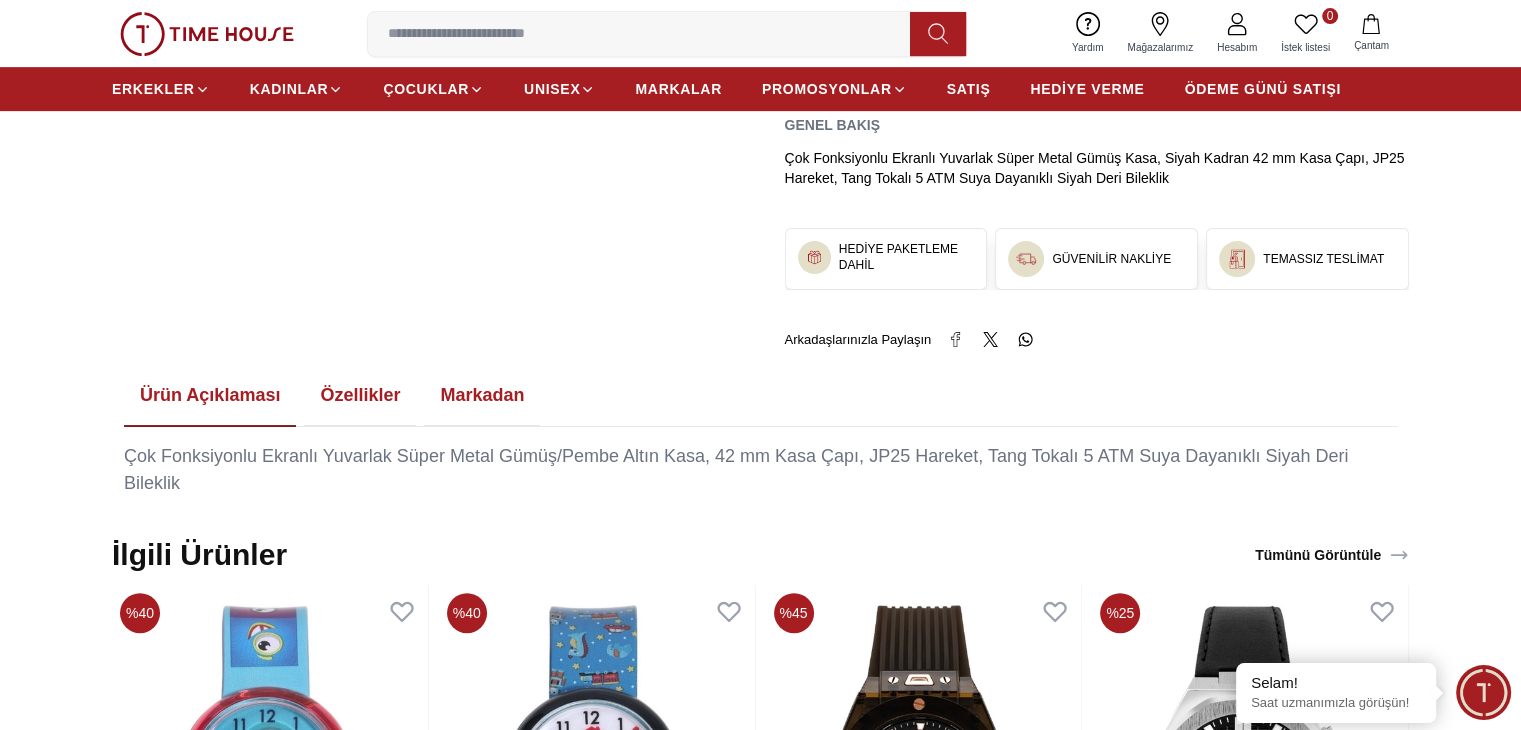 click at bounding box center [647, 34] 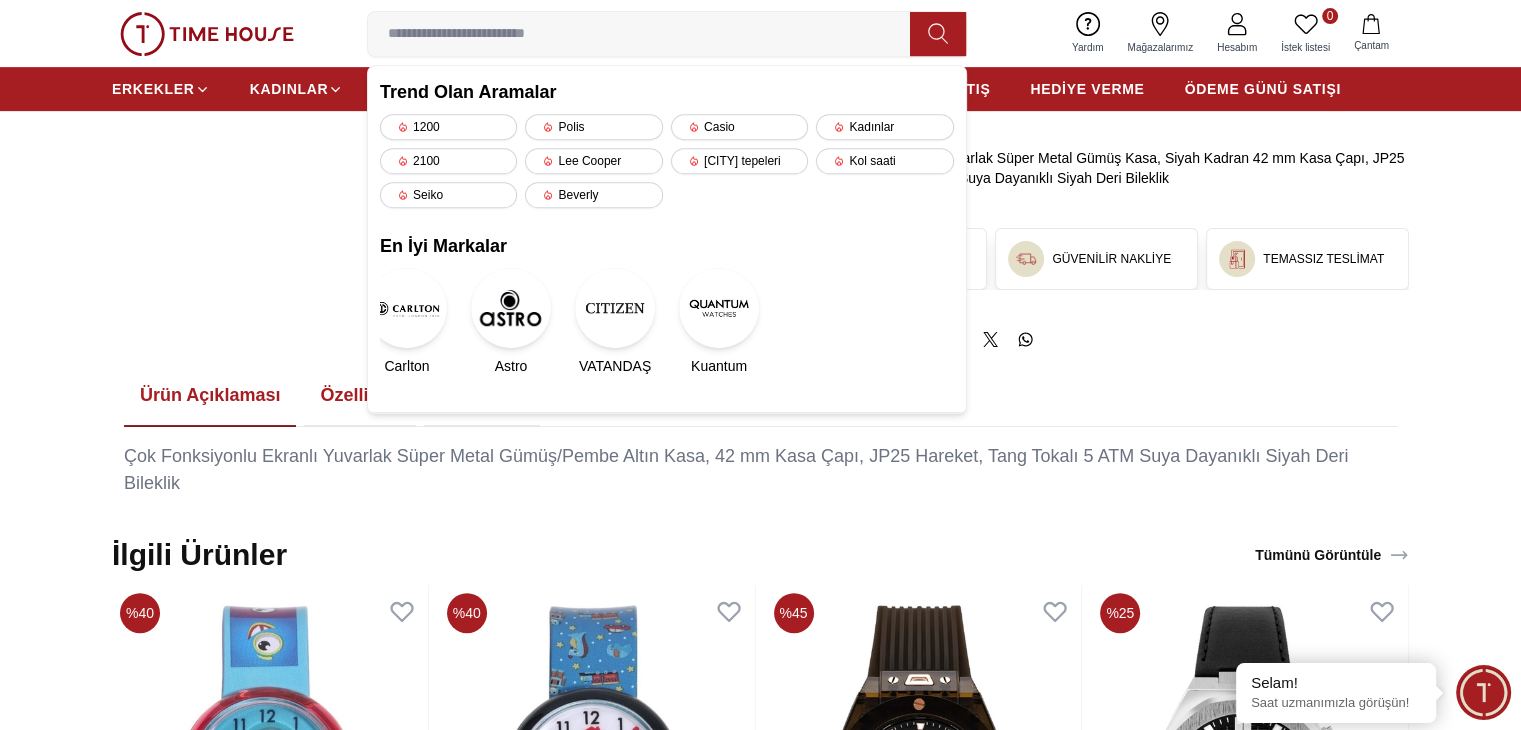 paste on "**********" 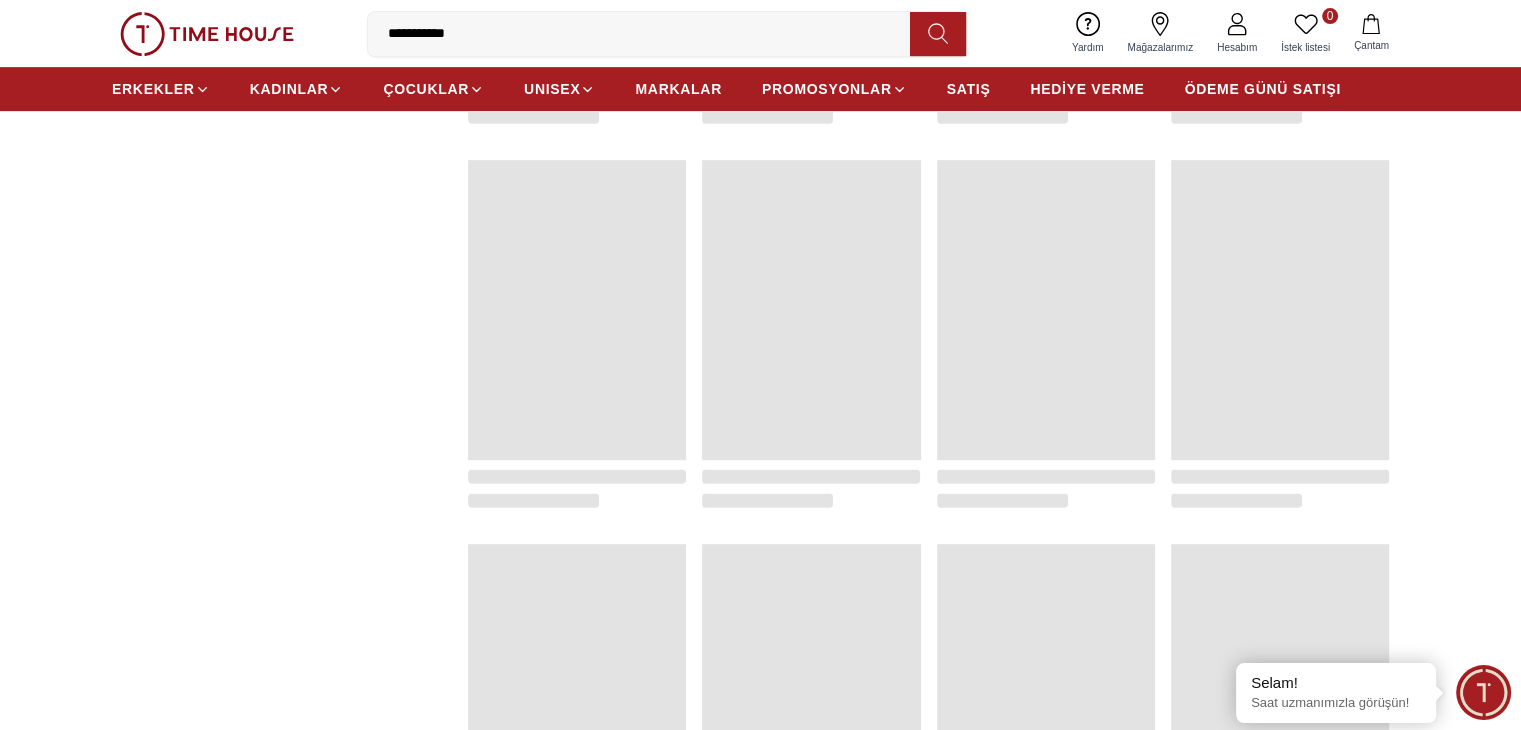 scroll, scrollTop: 0, scrollLeft: 0, axis: both 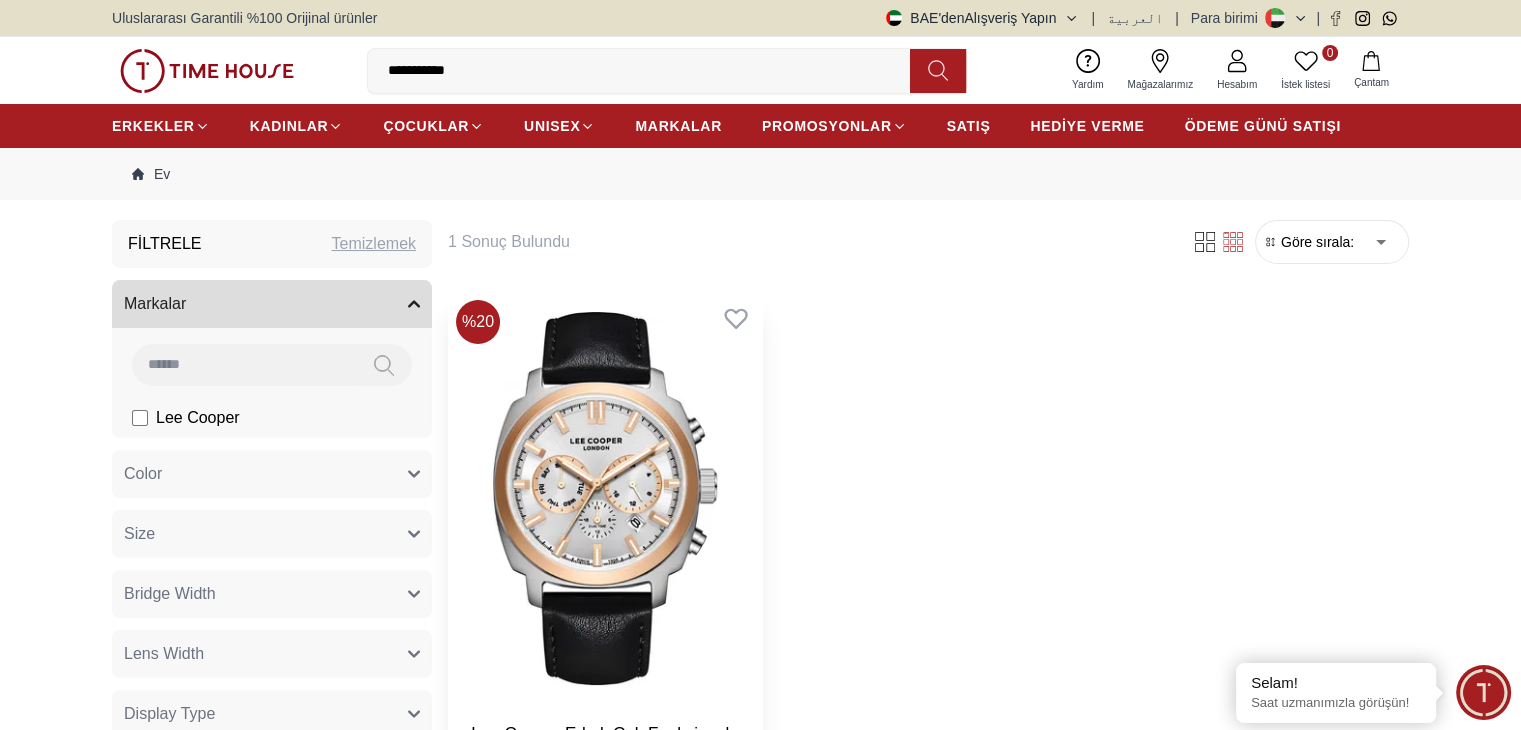 click at bounding box center [605, 498] 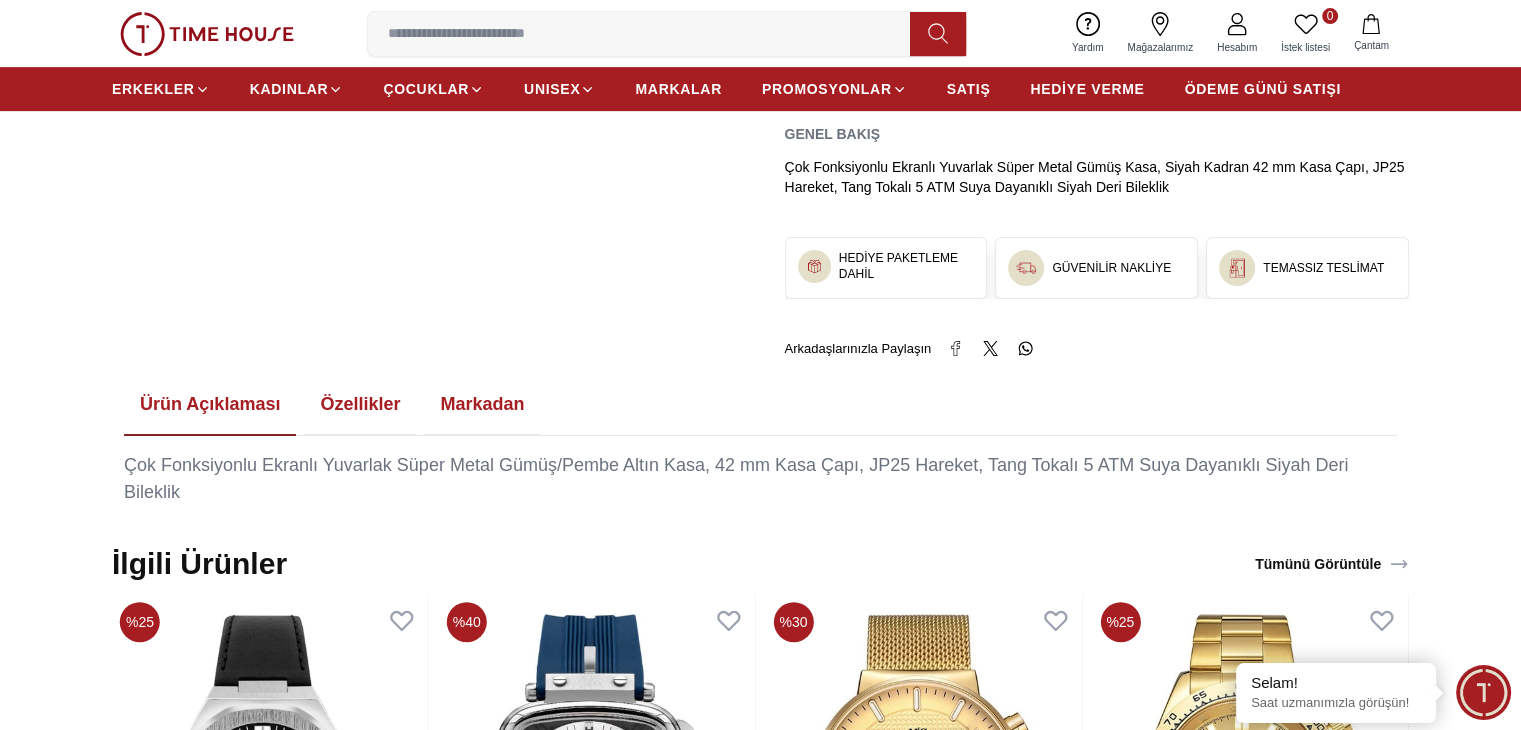 scroll, scrollTop: 1000, scrollLeft: 0, axis: vertical 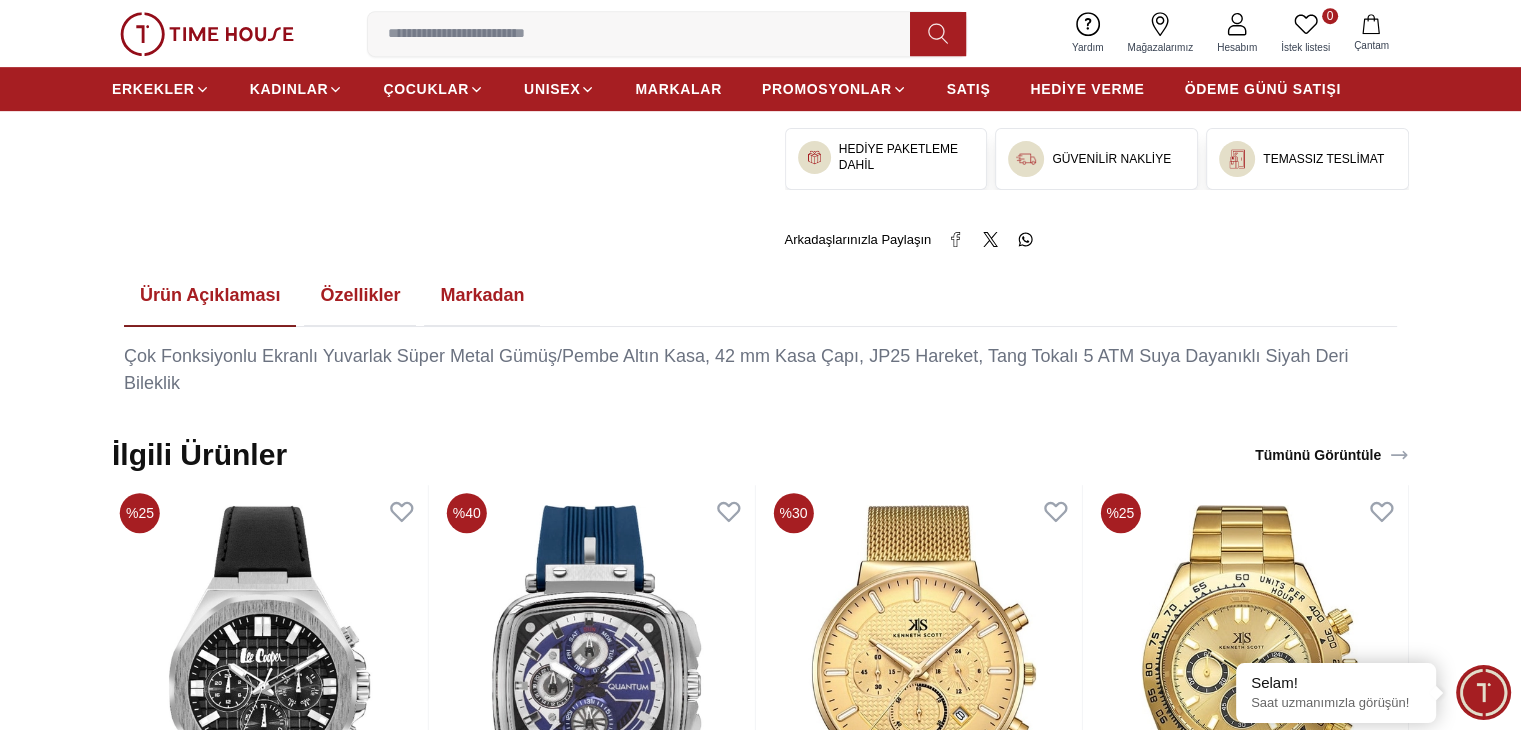 click on "Özellikler" at bounding box center (360, 295) 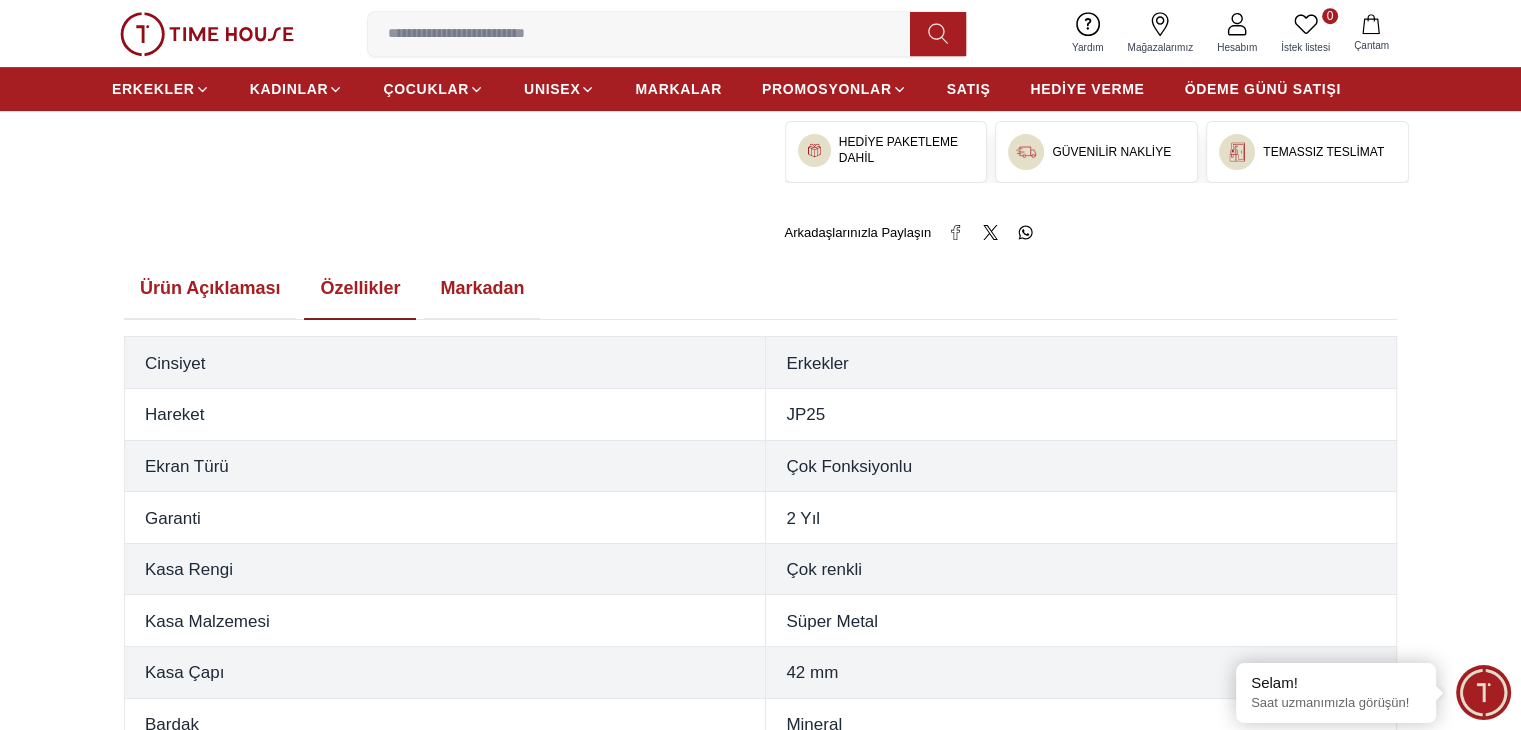 scroll, scrollTop: 1000, scrollLeft: 0, axis: vertical 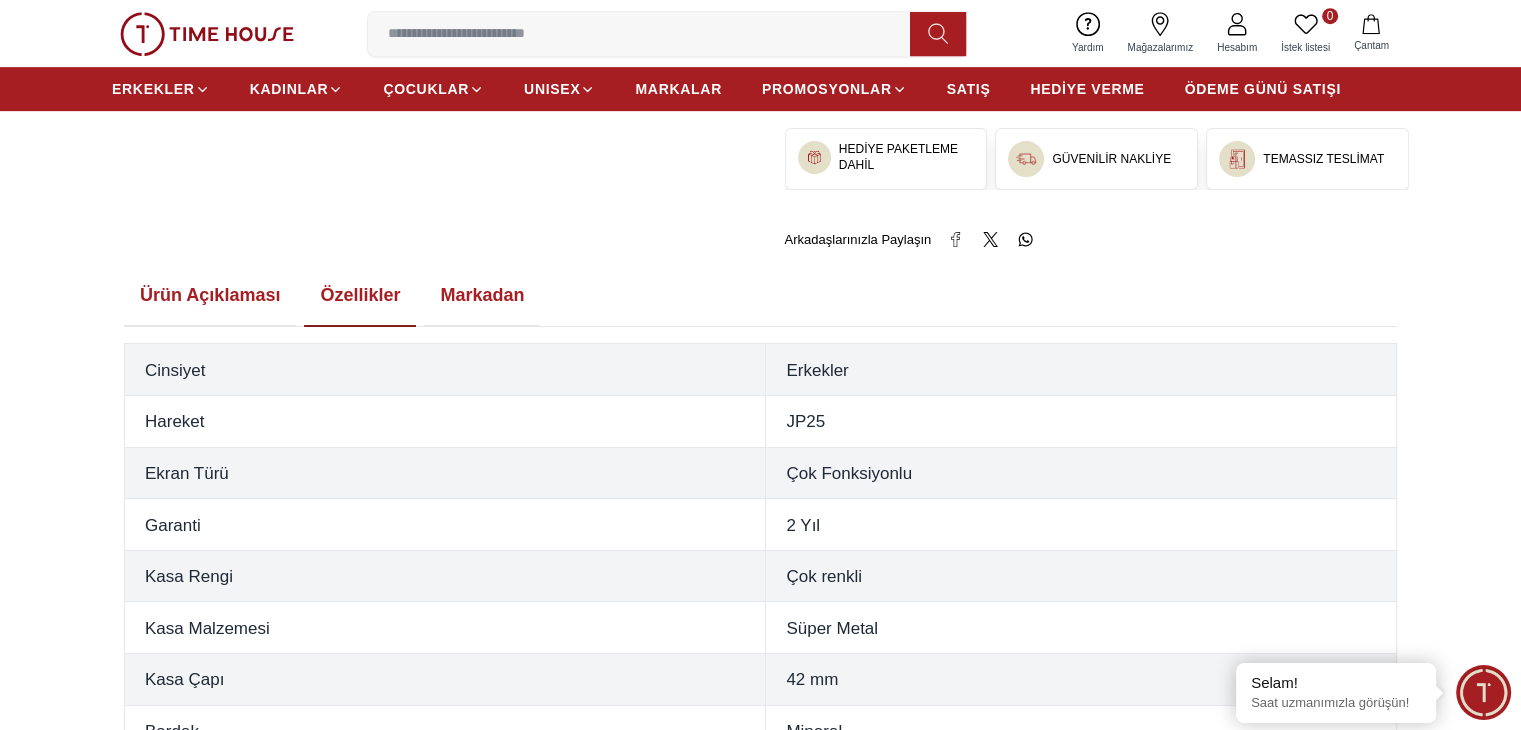 click on "Markadan" at bounding box center [482, 295] 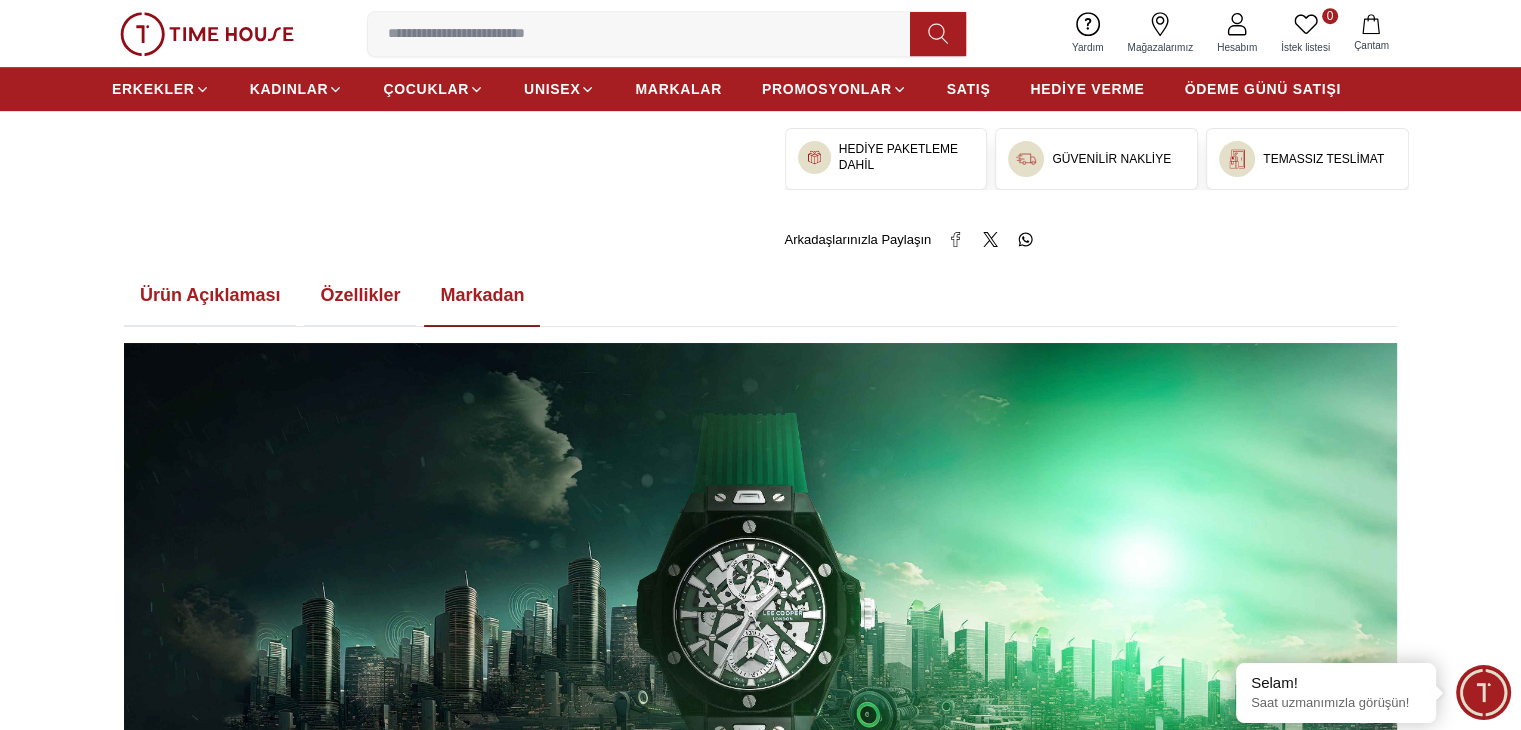click on "Özellikler" at bounding box center [360, 295] 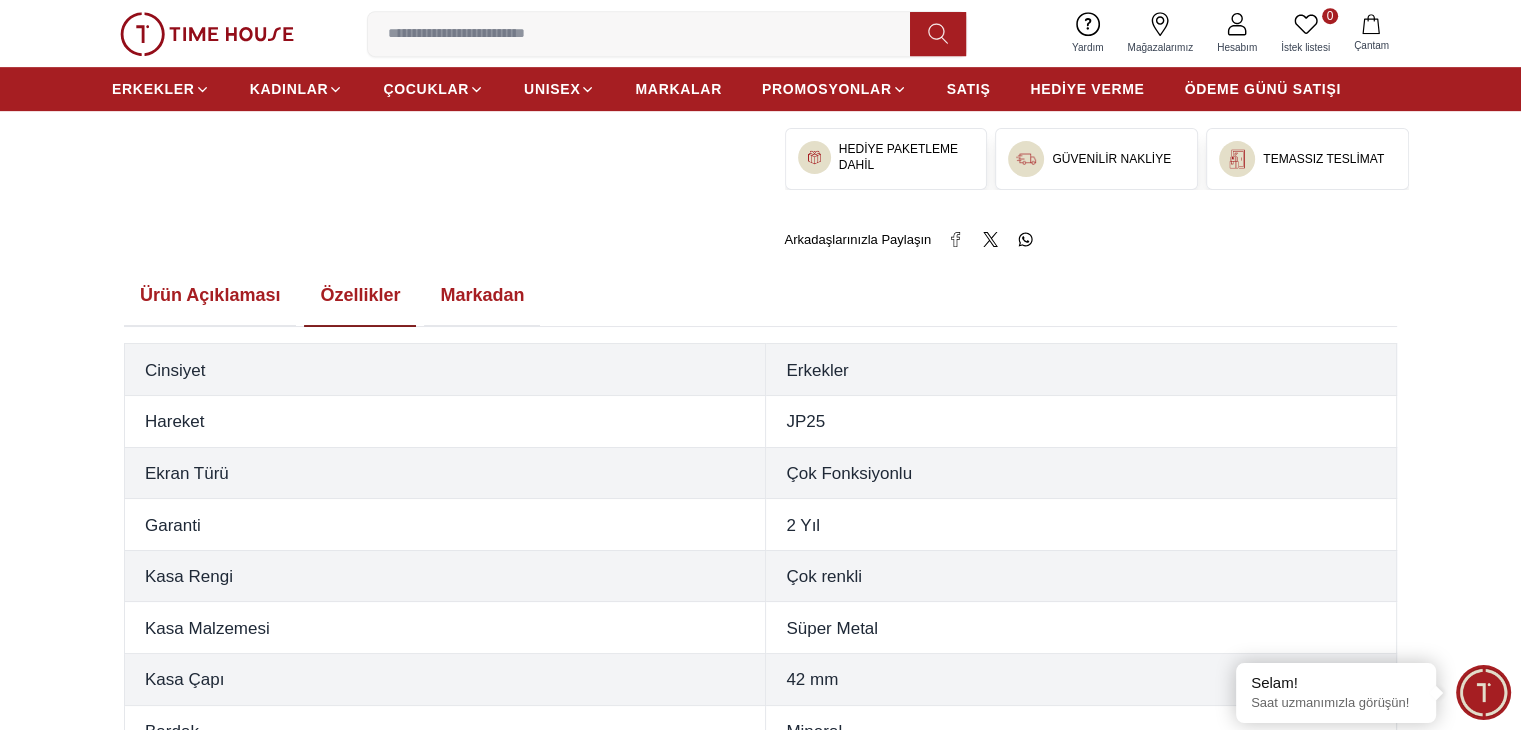 click on "Ürün Açıklaması" at bounding box center (210, 295) 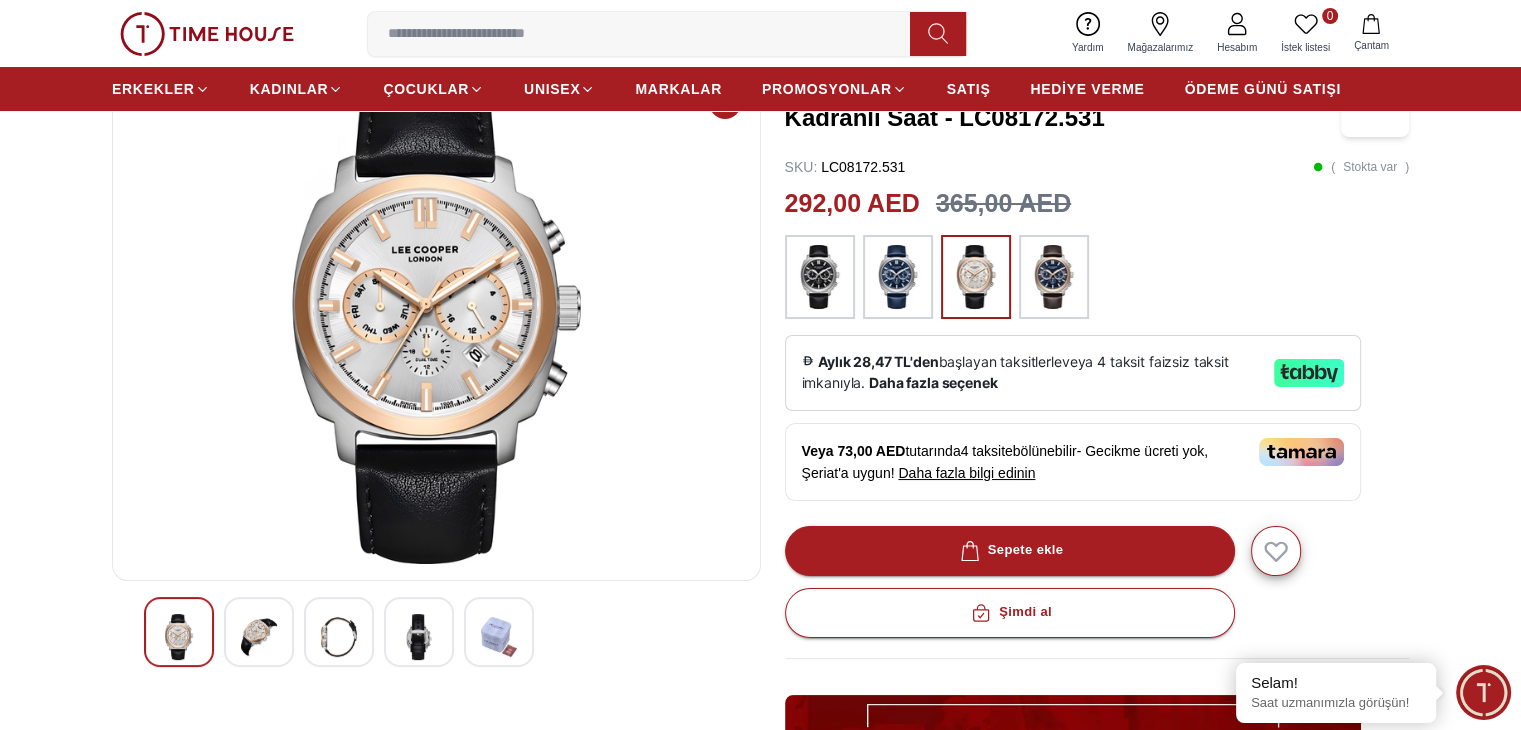 scroll, scrollTop: 300, scrollLeft: 0, axis: vertical 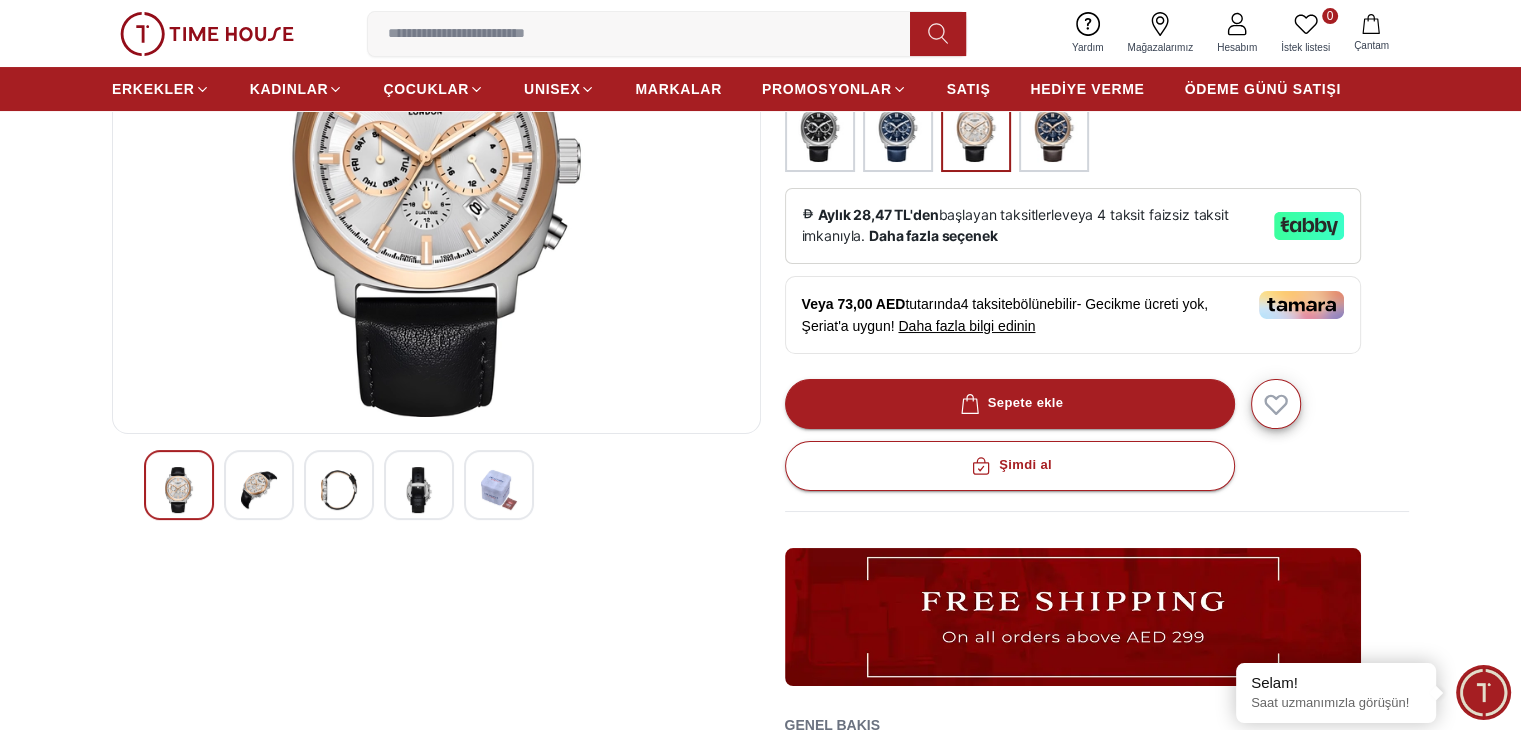 click at bounding box center (259, 490) 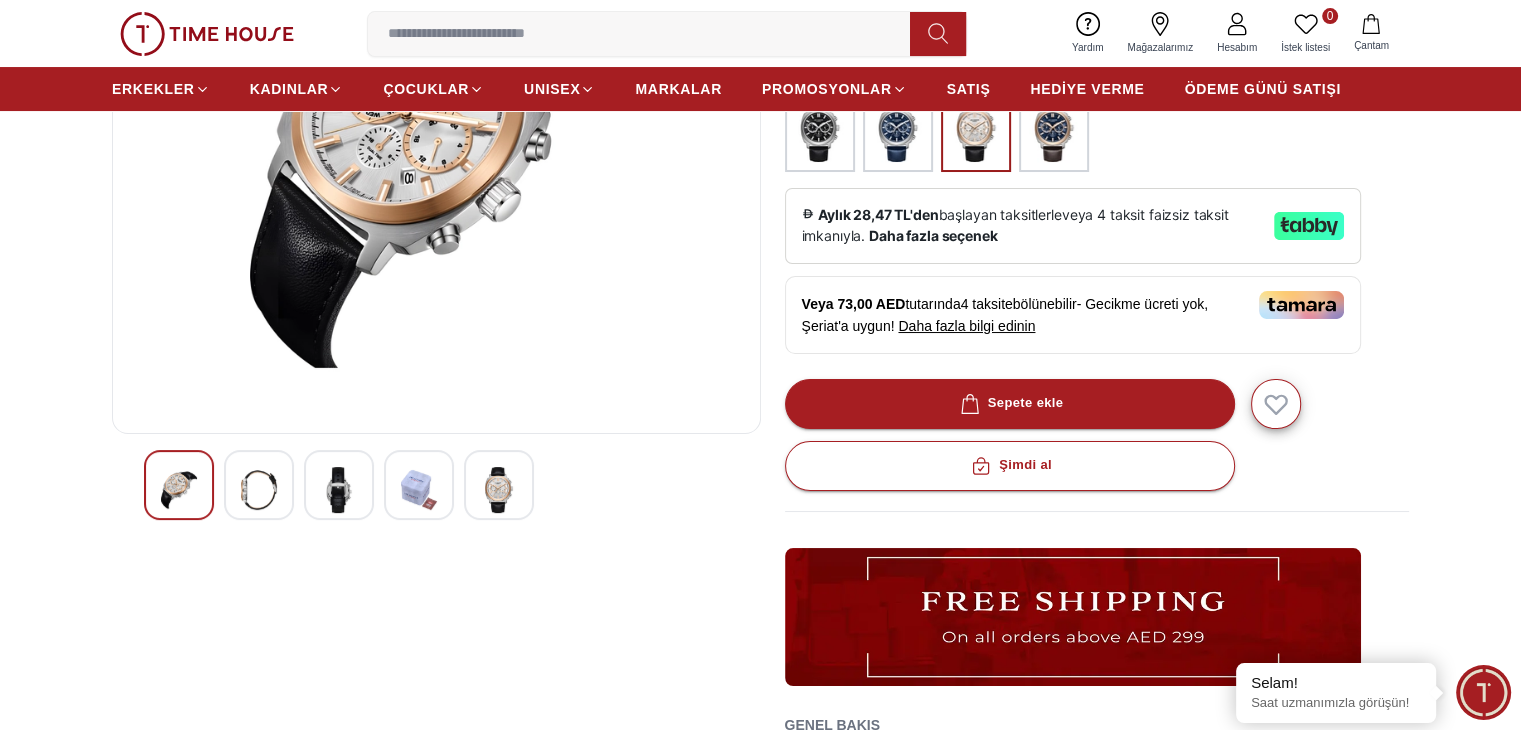 click at bounding box center [339, 485] 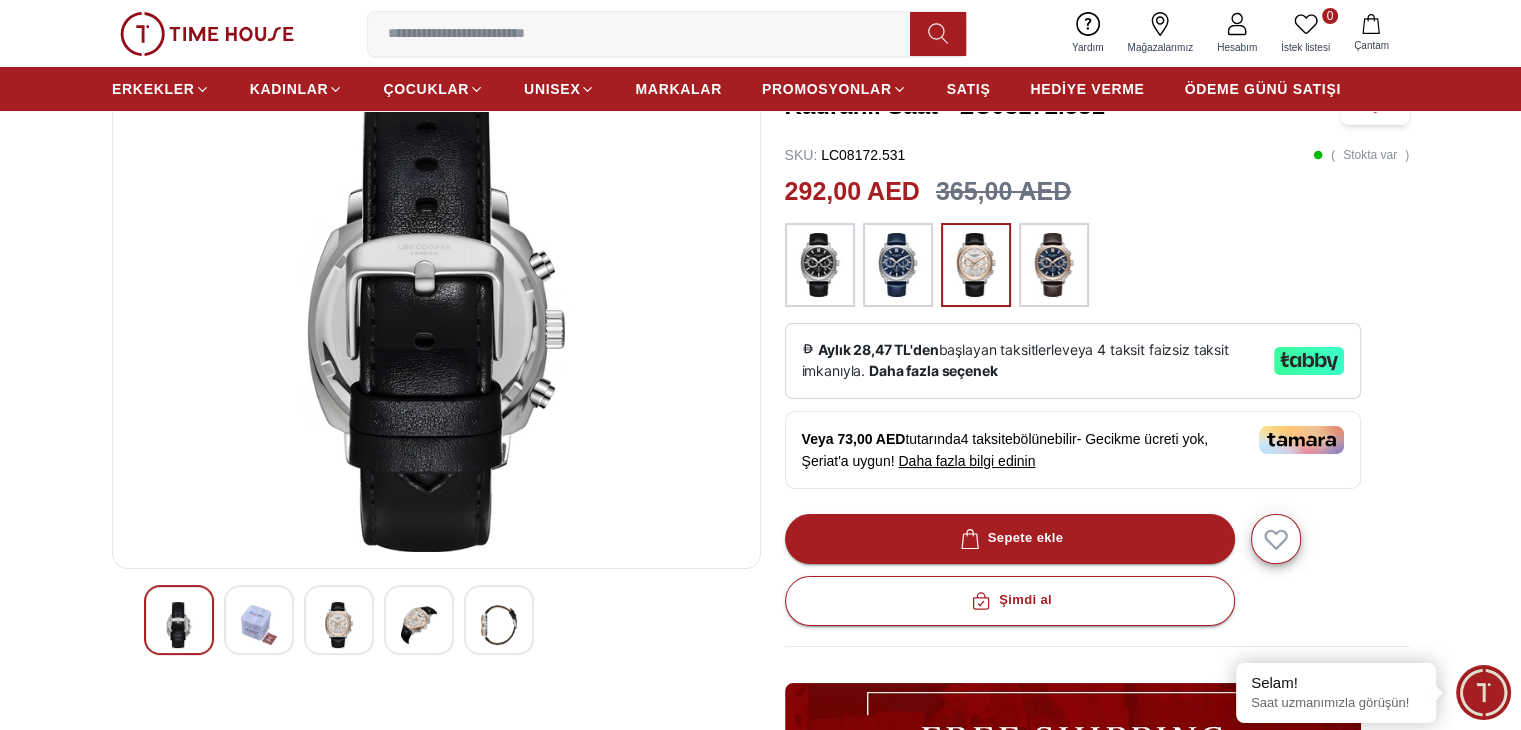 scroll, scrollTop: 0, scrollLeft: 0, axis: both 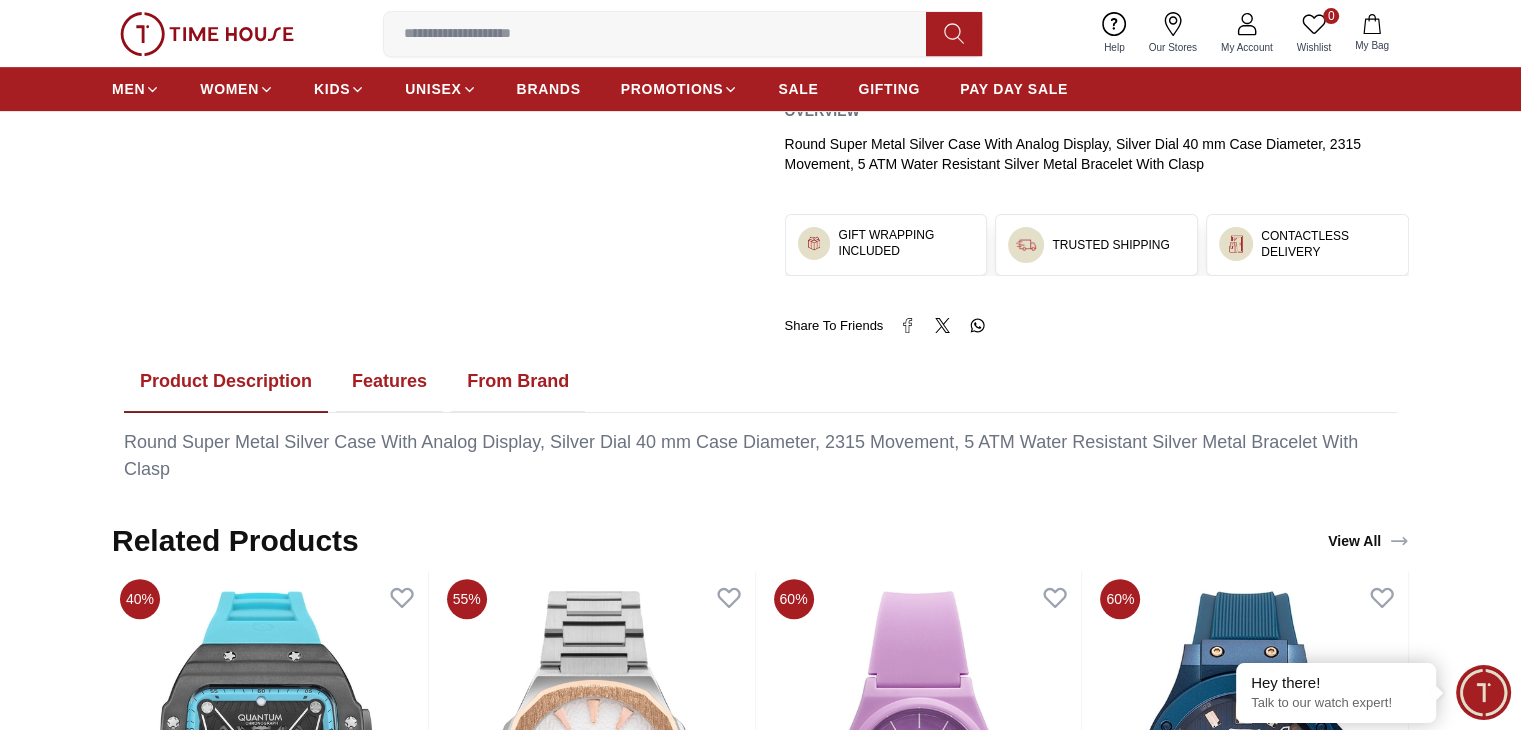 click on "Features" at bounding box center (389, 382) 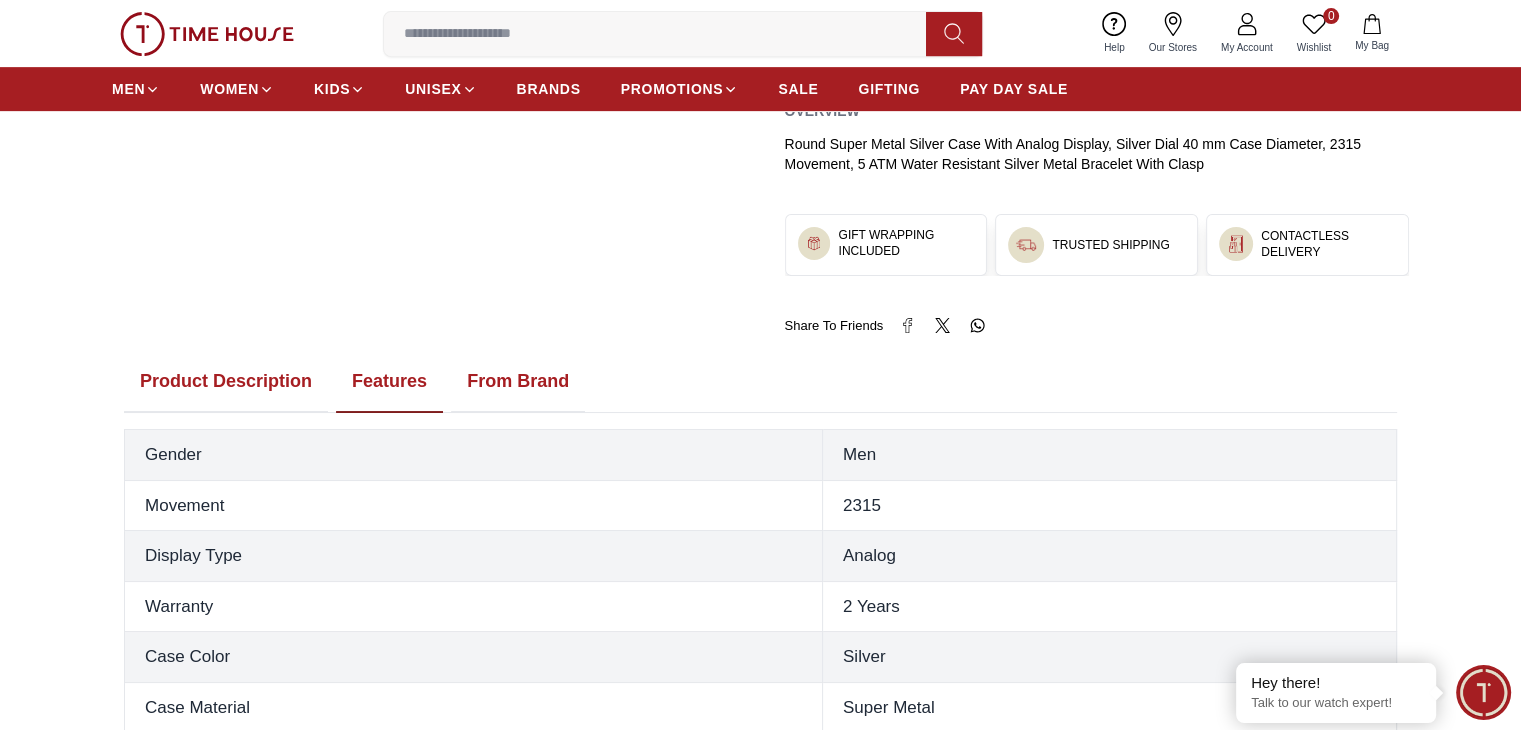 type 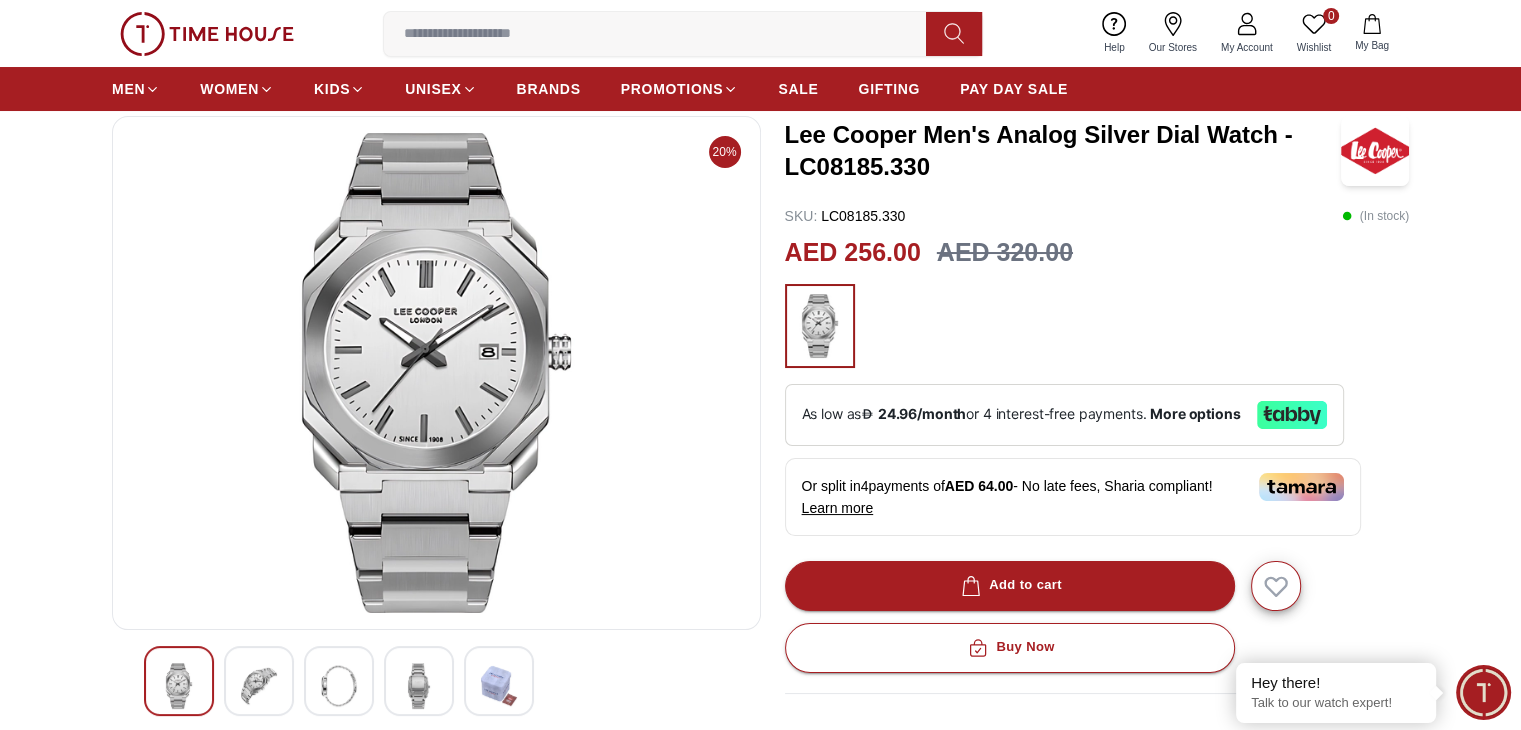 scroll, scrollTop: 100, scrollLeft: 0, axis: vertical 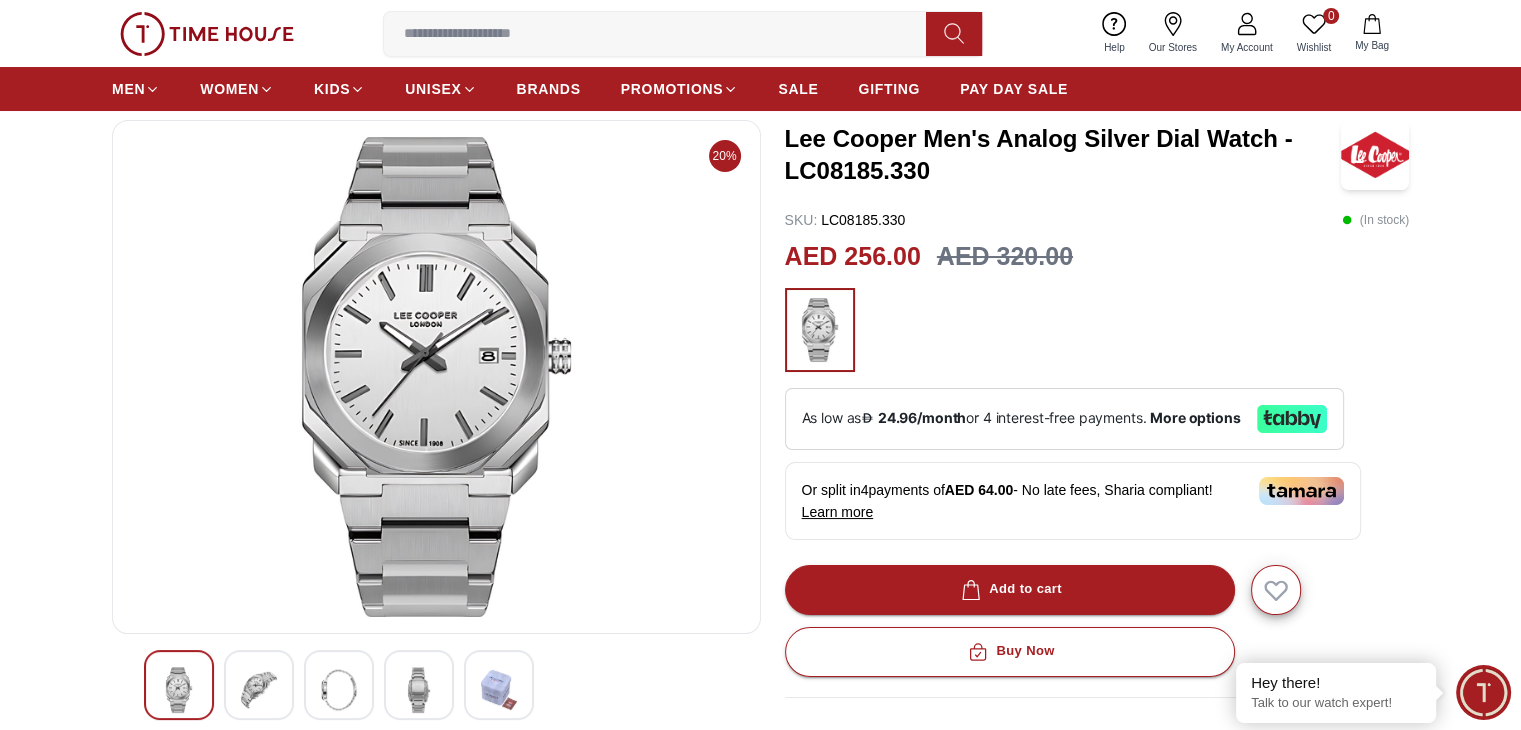 click at bounding box center [419, 685] 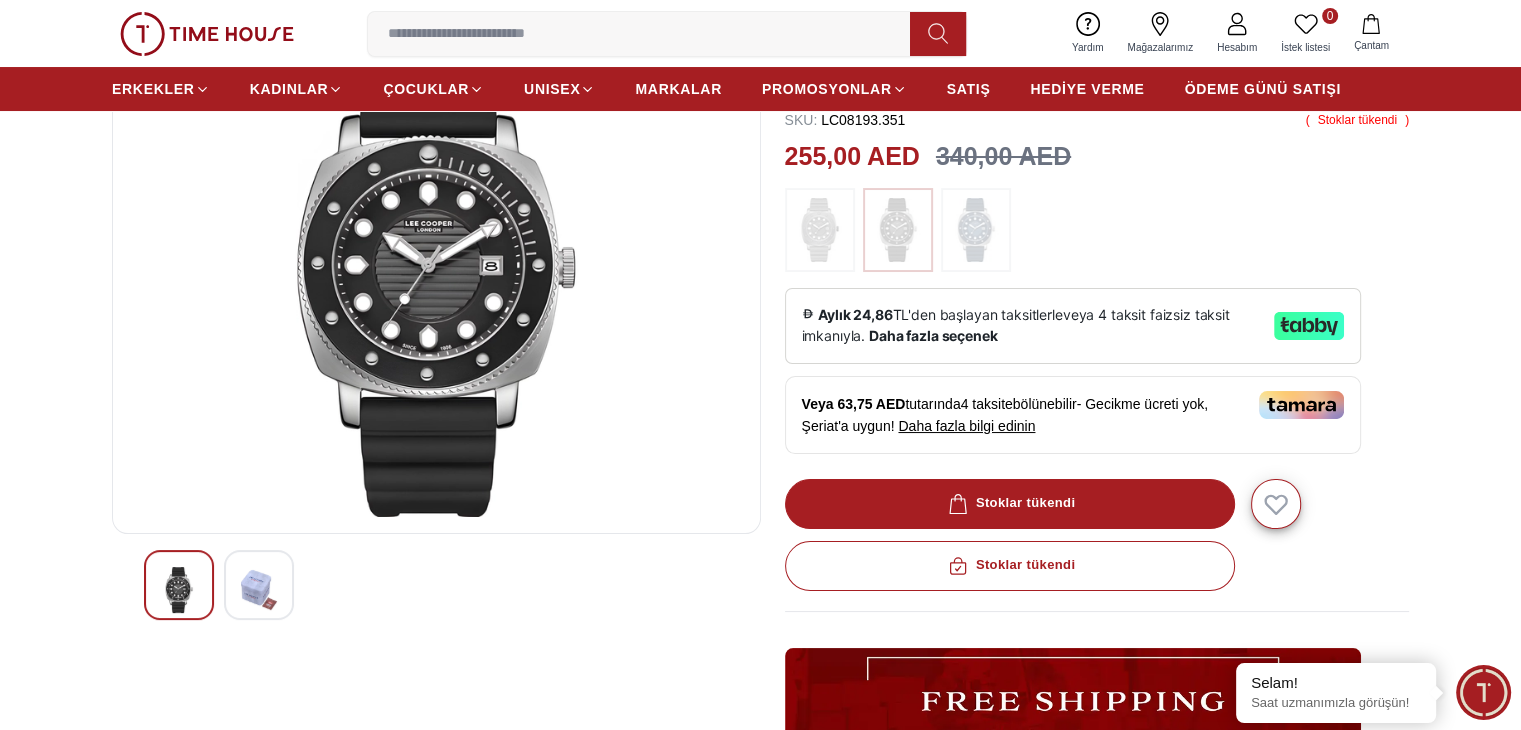 scroll, scrollTop: 0, scrollLeft: 0, axis: both 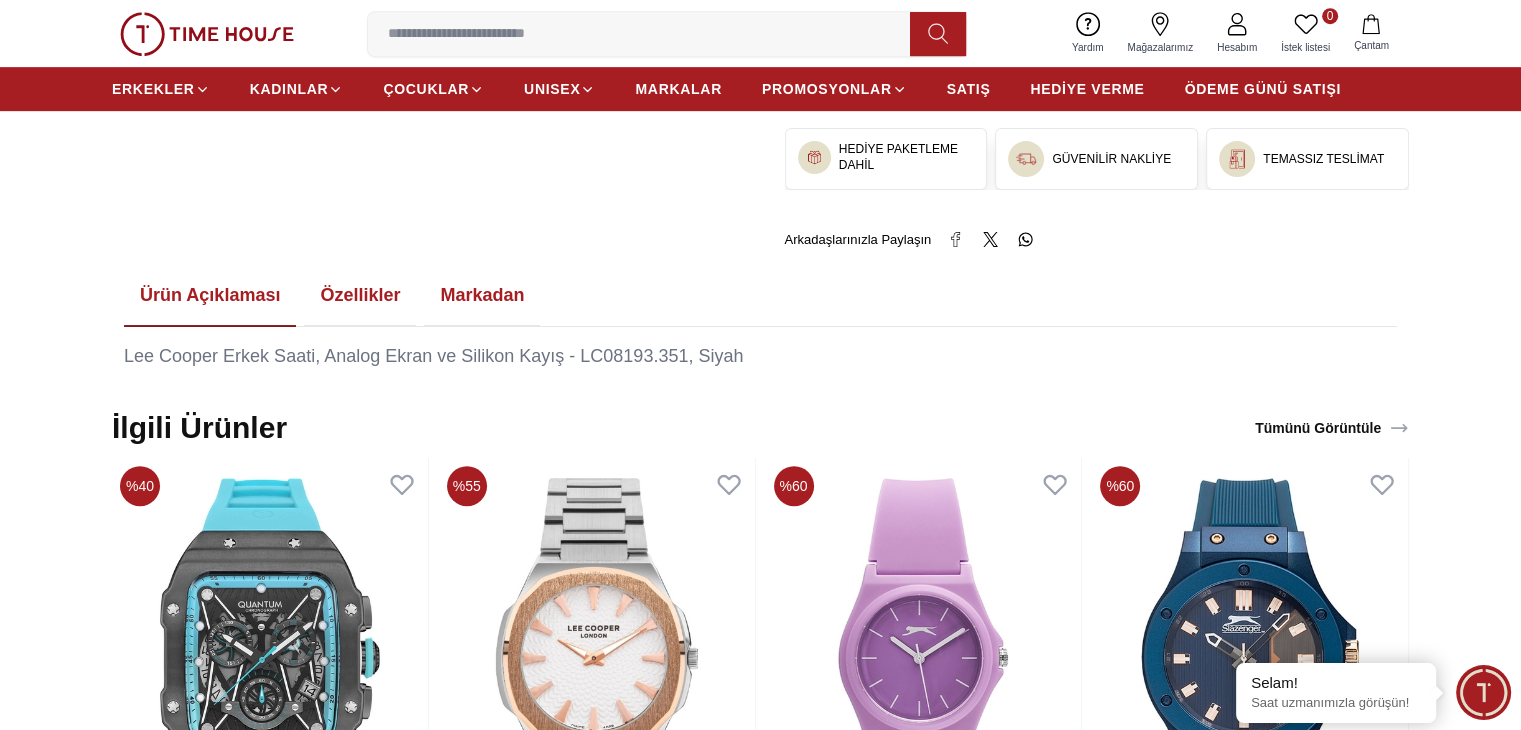 click on "Özellikler" at bounding box center (360, 296) 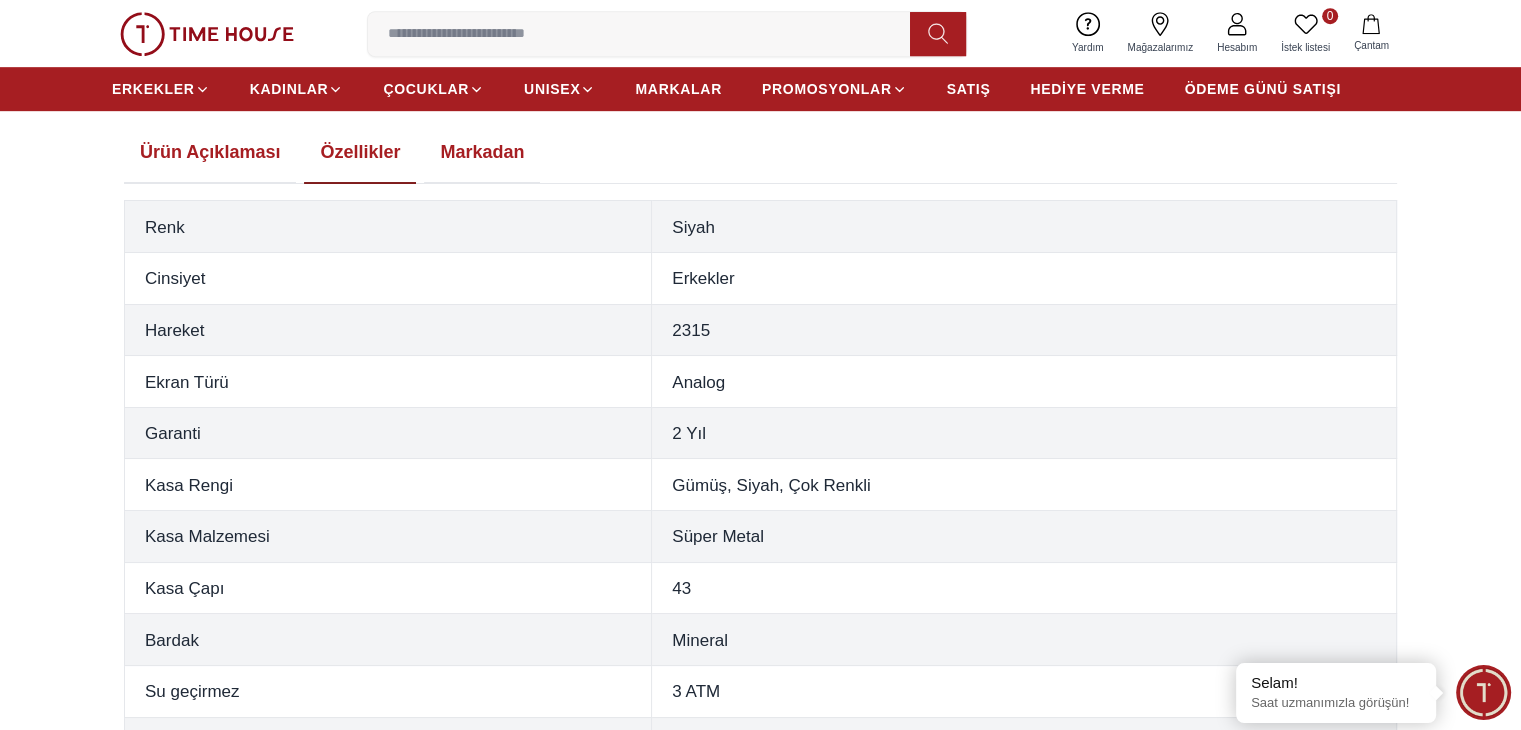 scroll, scrollTop: 1100, scrollLeft: 0, axis: vertical 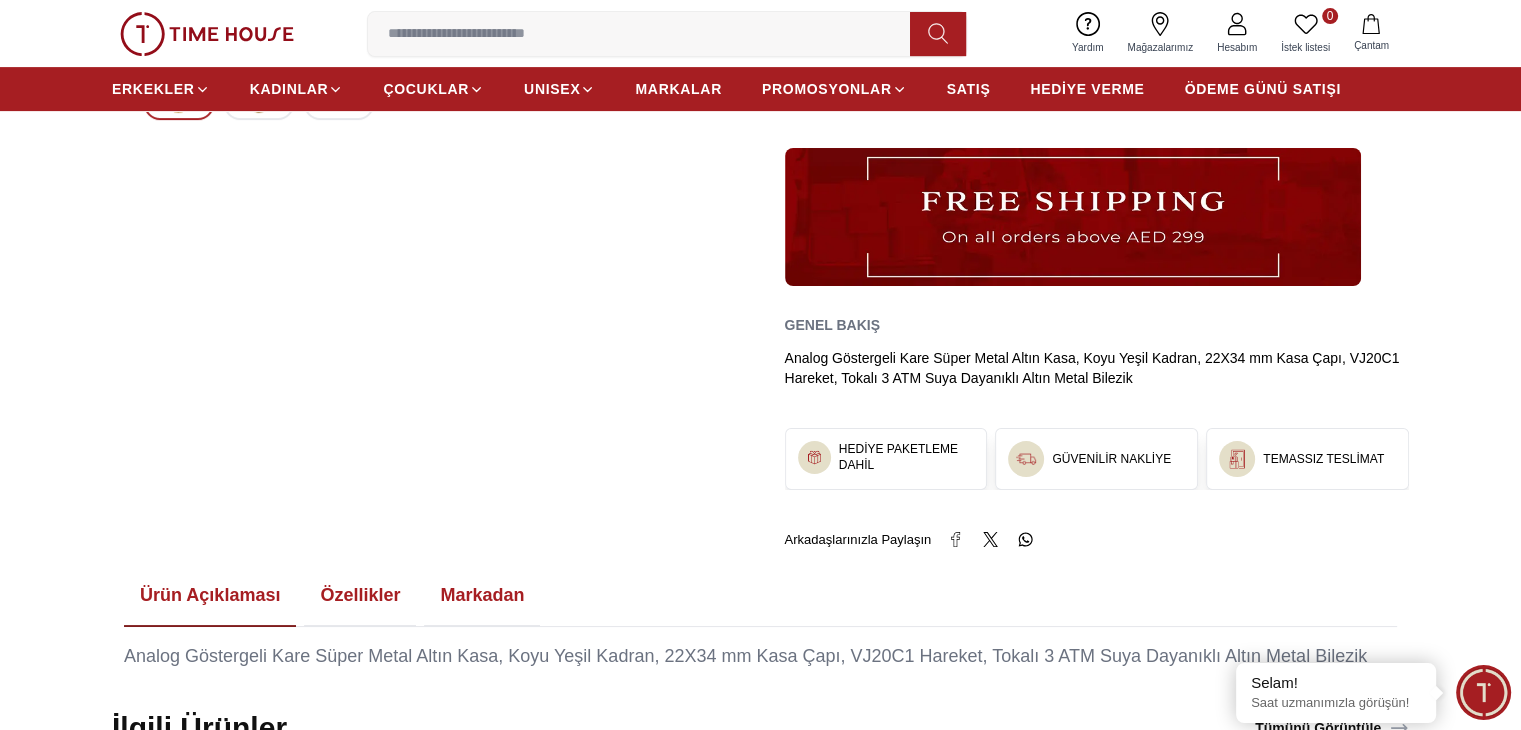 click on "Özellikler" at bounding box center (360, 595) 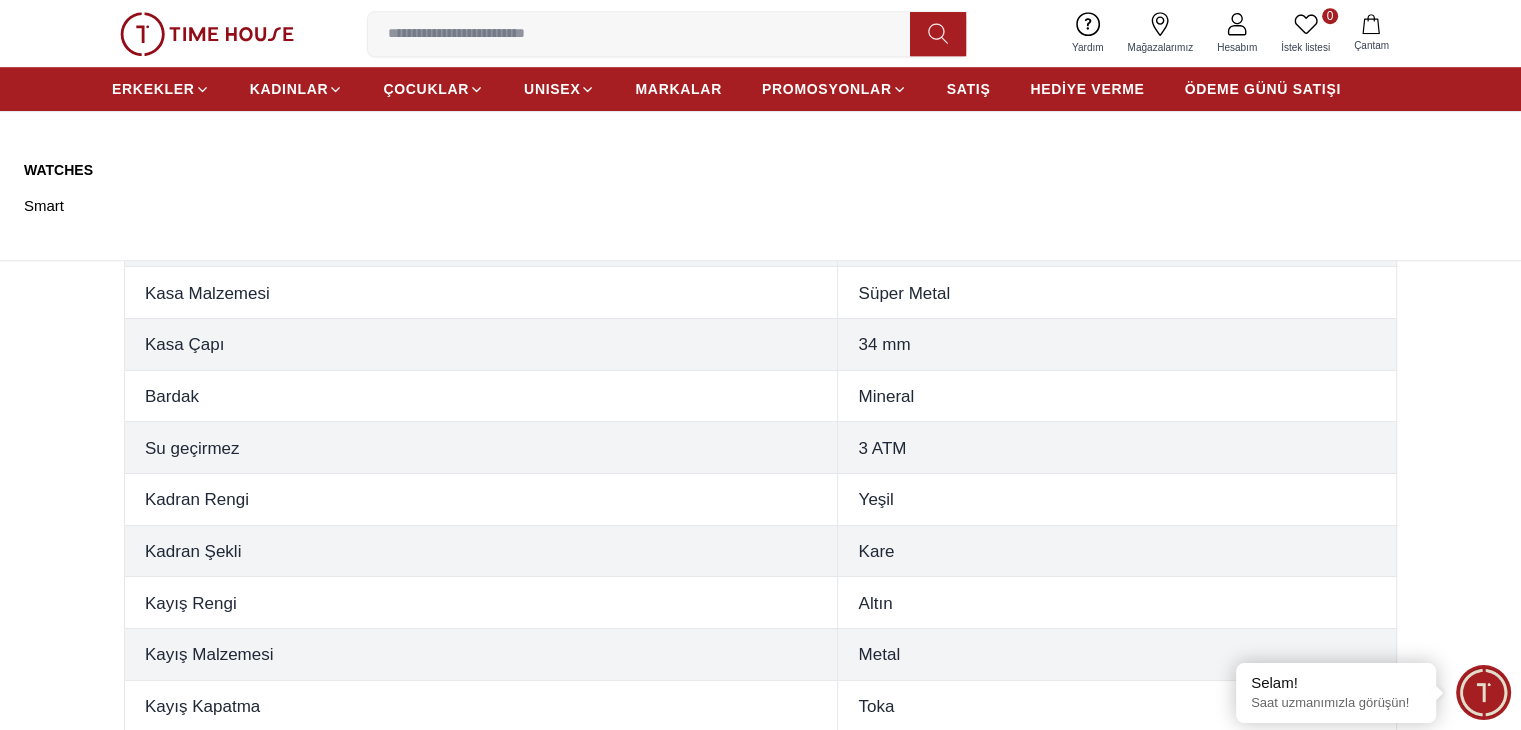 scroll, scrollTop: 1300, scrollLeft: 0, axis: vertical 